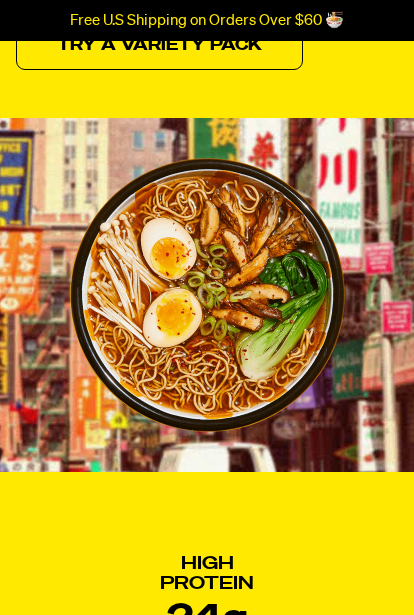 scroll, scrollTop: 407, scrollLeft: 0, axis: vertical 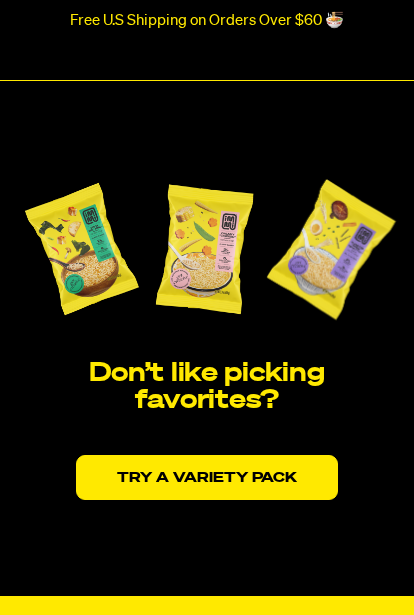 click on "Try a variety pack" at bounding box center (207, 477) 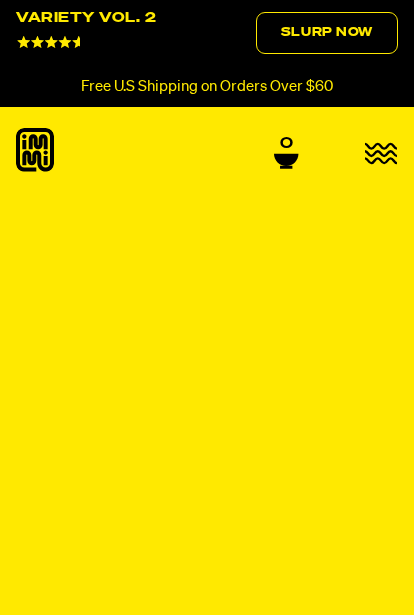 scroll, scrollTop: 0, scrollLeft: 0, axis: both 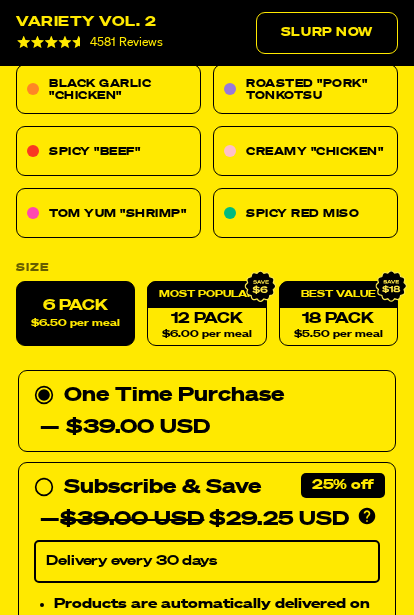 click on "12 Pack
$6.00 per meal" at bounding box center [206, 313] 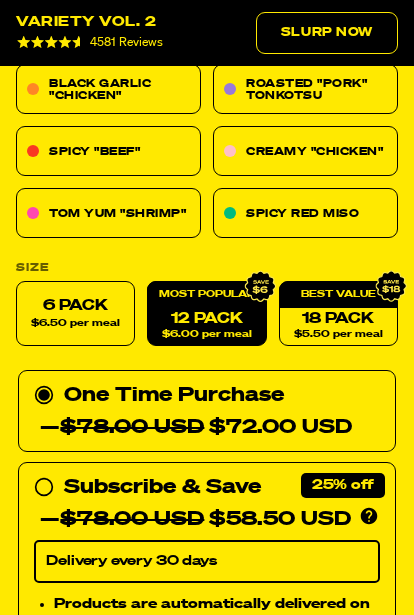 click 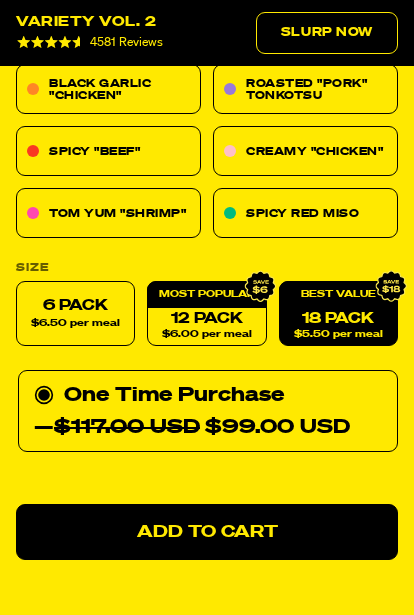 click on "12 Pack
$6.00 per meal" at bounding box center [206, 313] 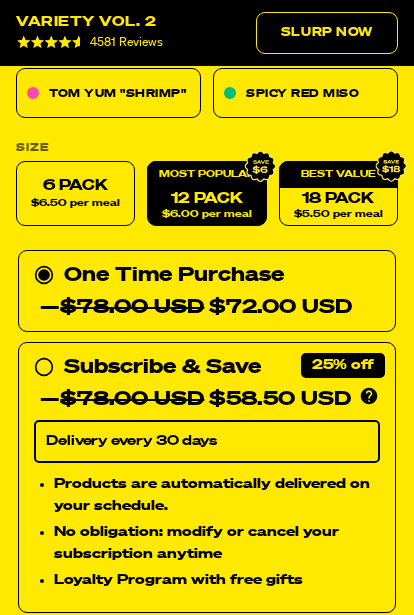 scroll, scrollTop: 1110, scrollLeft: 0, axis: vertical 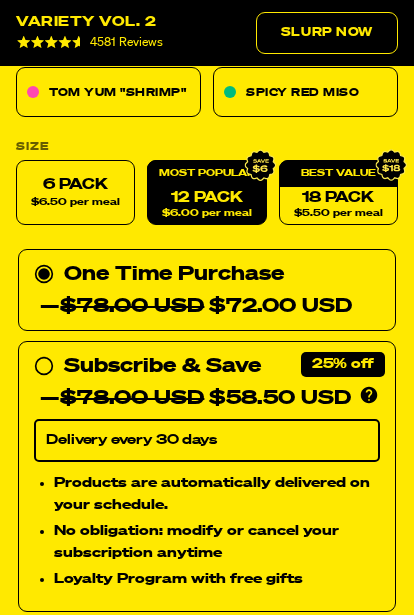 click on "Delivery every 30 days" at bounding box center [207, 440] 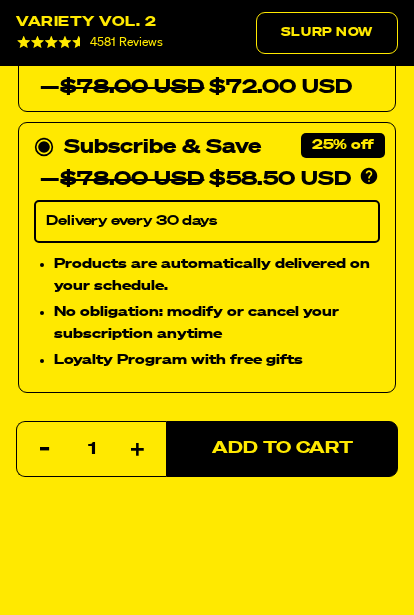 scroll, scrollTop: 1328, scrollLeft: 0, axis: vertical 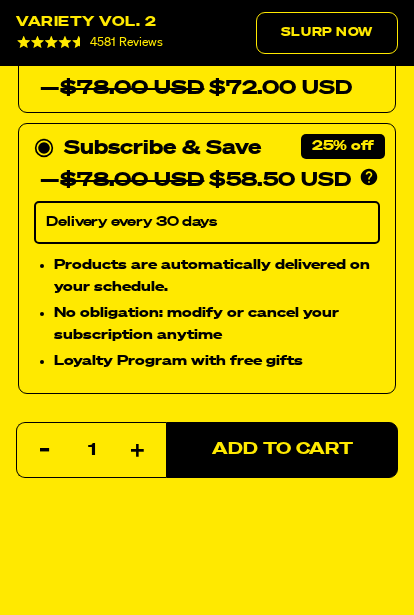 click on "Add to Cart" at bounding box center [282, 449] 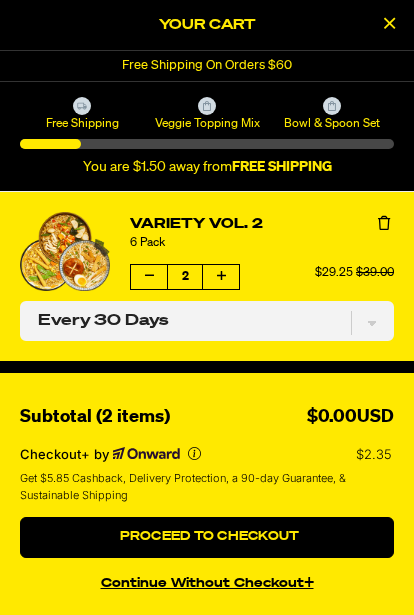 scroll, scrollTop: 0, scrollLeft: 0, axis: both 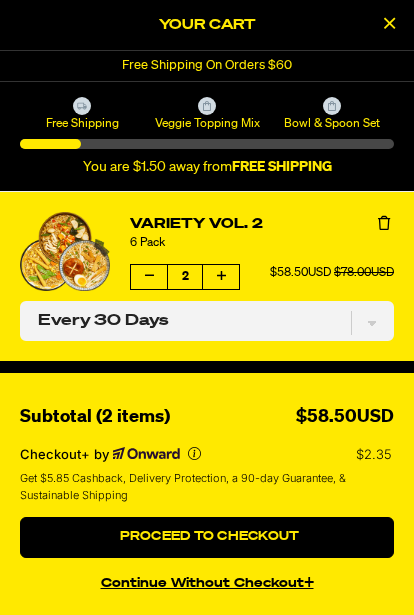 click at bounding box center (149, 277) 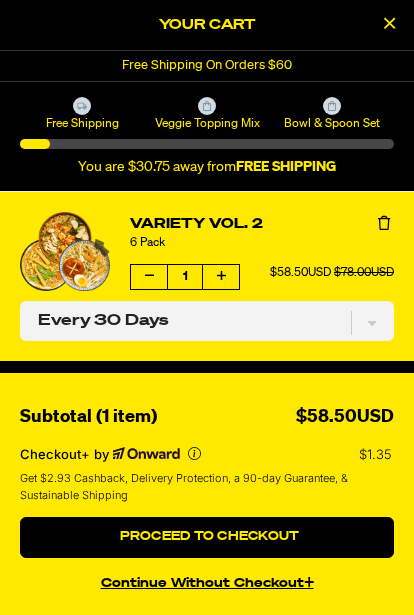 click at bounding box center [149, 276] 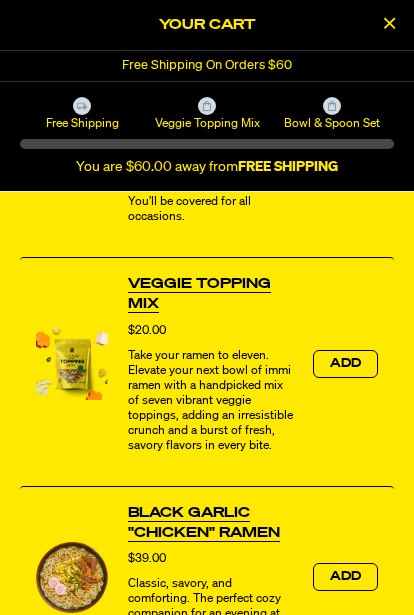 scroll, scrollTop: 841, scrollLeft: 0, axis: vertical 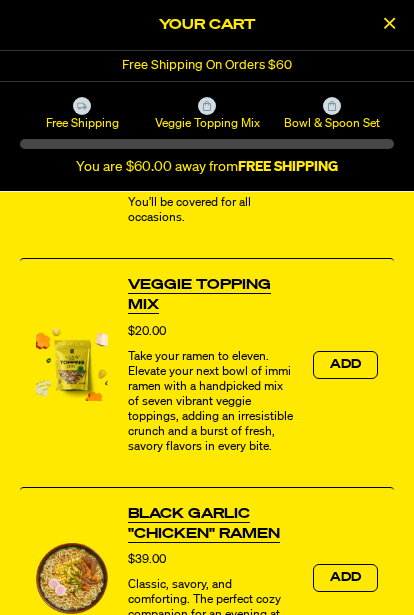 click on "FREE SHIPPING" at bounding box center (288, 167) 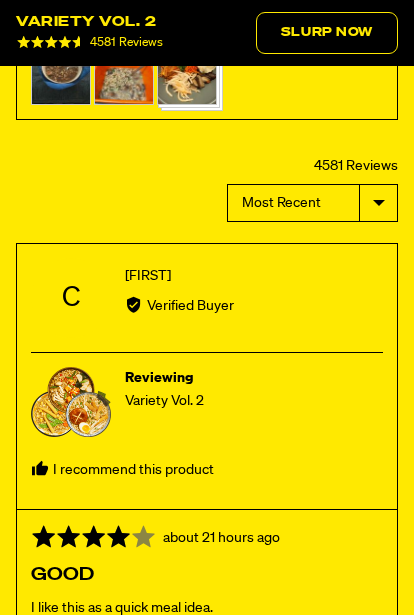 scroll, scrollTop: 7268, scrollLeft: 0, axis: vertical 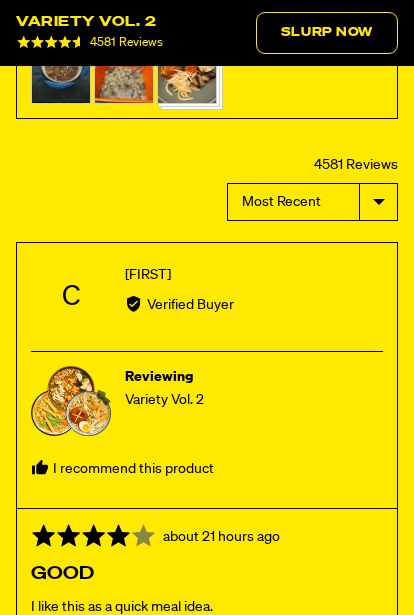 click on "Variety Vol. 2" at bounding box center (164, 400) 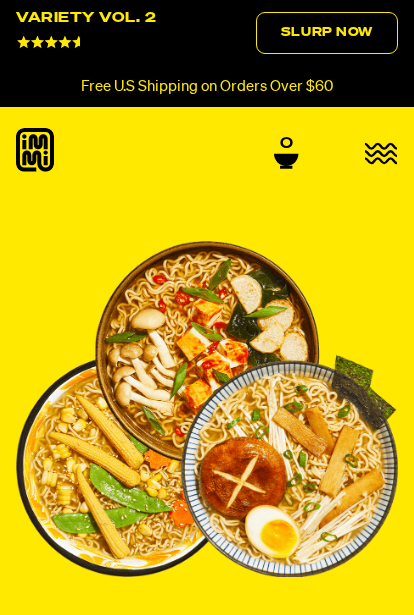 scroll, scrollTop: 0, scrollLeft: 0, axis: both 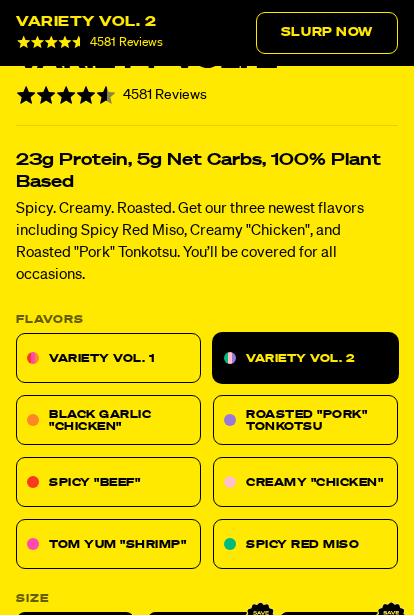 click on "Tom Yum "Shrimp"" at bounding box center (108, 544) 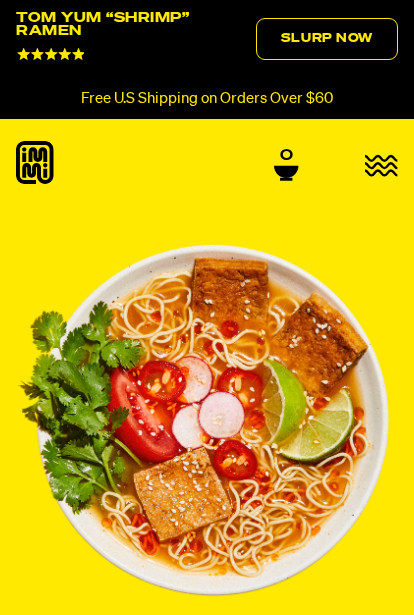 scroll, scrollTop: 0, scrollLeft: 0, axis: both 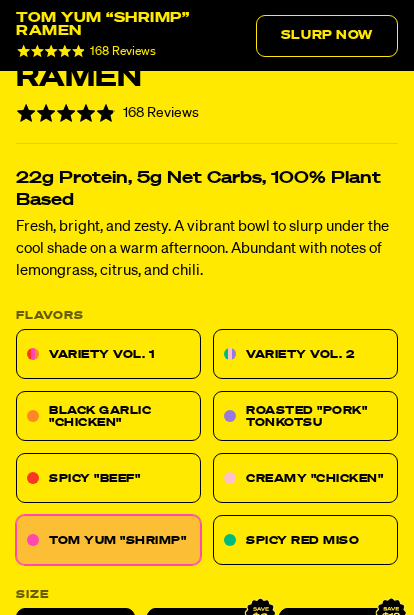 click on "Creamy "Chicken"" at bounding box center [305, 478] 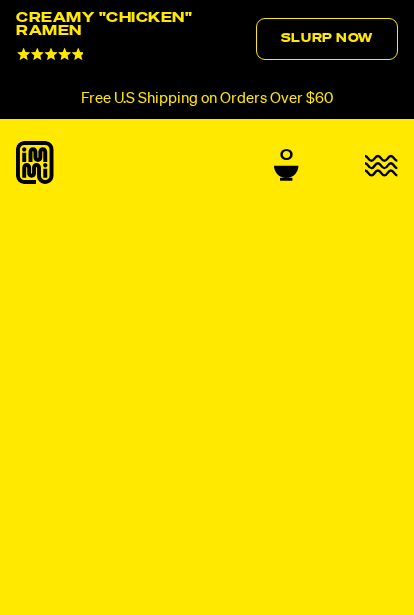 scroll, scrollTop: 0, scrollLeft: 0, axis: both 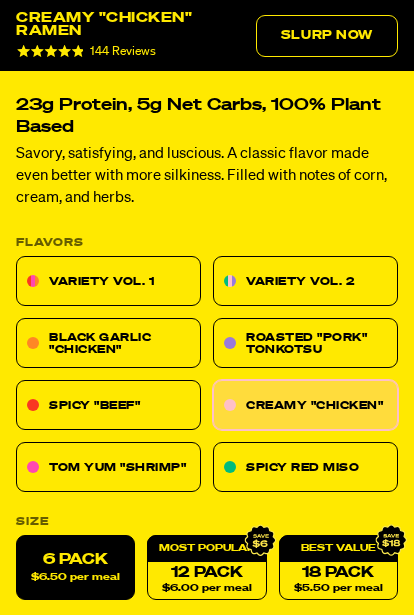 click on "Roasted "Pork" Tonkotsu" at bounding box center (305, 343) 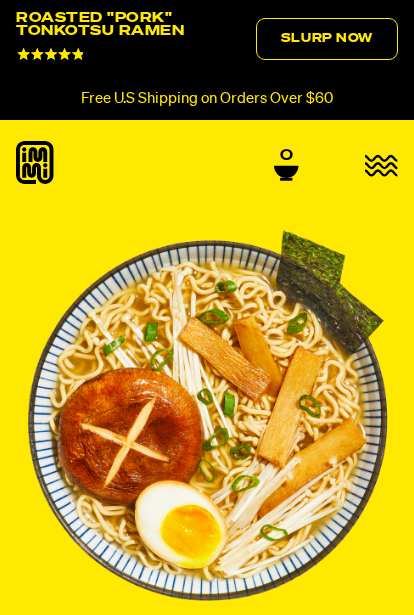 scroll, scrollTop: 0, scrollLeft: 0, axis: both 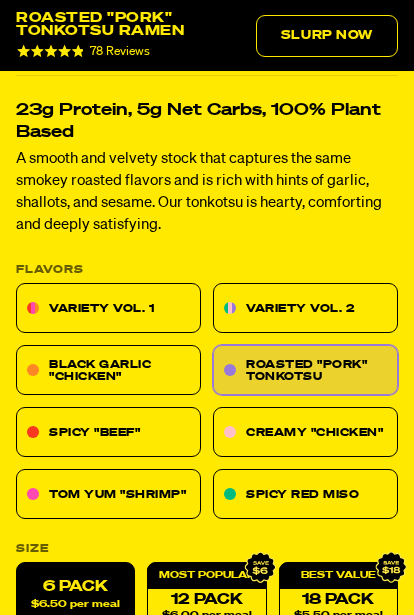 click on "Spicy Red Miso" at bounding box center [305, 494] 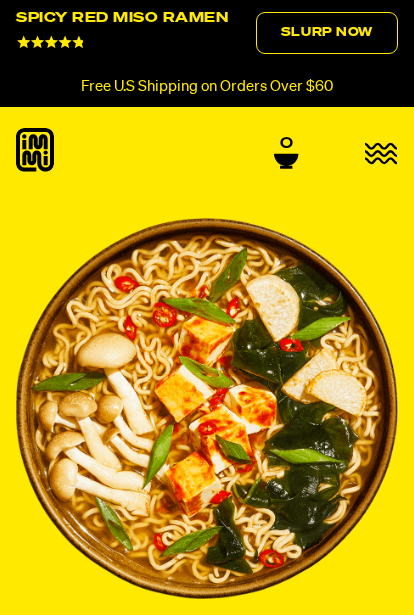 scroll, scrollTop: 0, scrollLeft: 0, axis: both 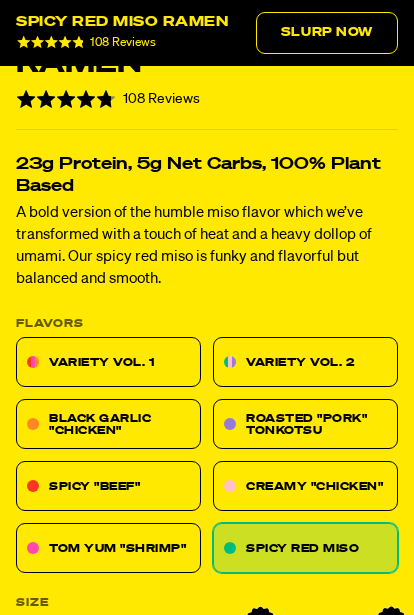 click on "Black Garlic "Chicken"" at bounding box center [108, 424] 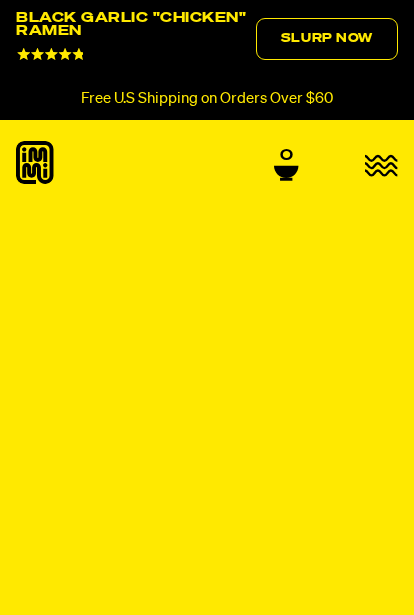 scroll, scrollTop: 0, scrollLeft: 0, axis: both 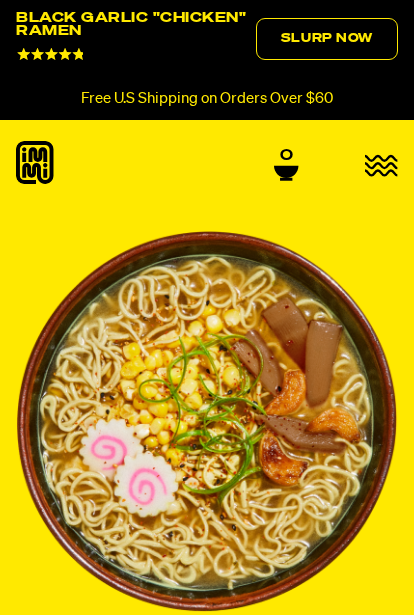 click at bounding box center [207, 421] 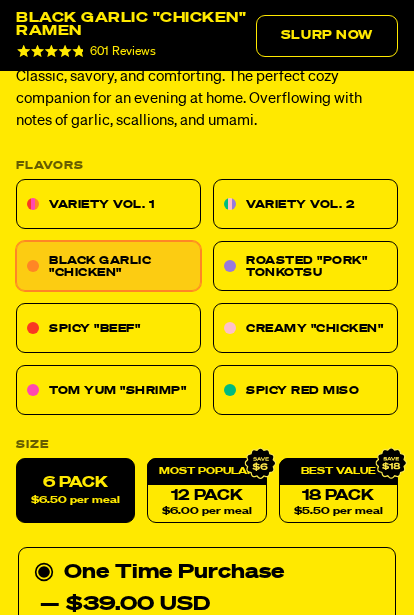 scroll, scrollTop: 830, scrollLeft: 0, axis: vertical 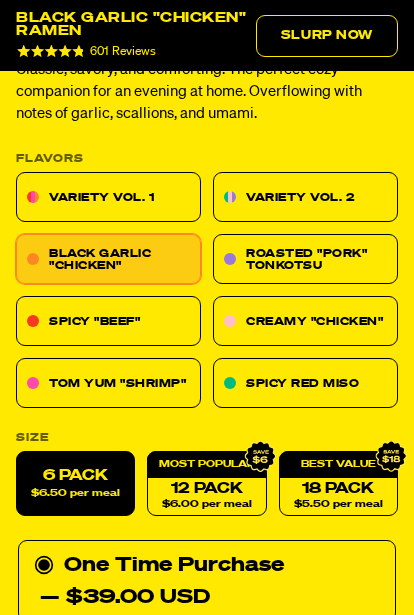 click on "Creamy "Chicken"" at bounding box center (305, 321) 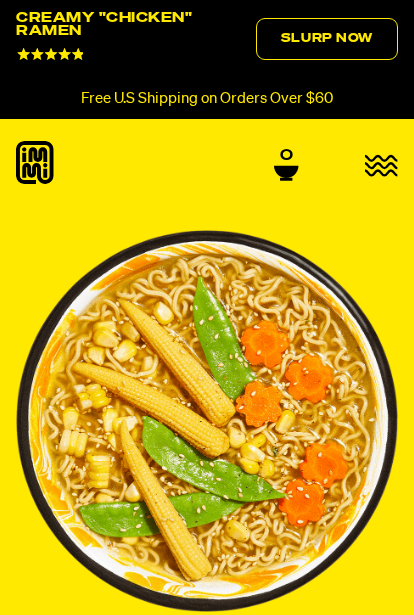 scroll, scrollTop: 0, scrollLeft: 0, axis: both 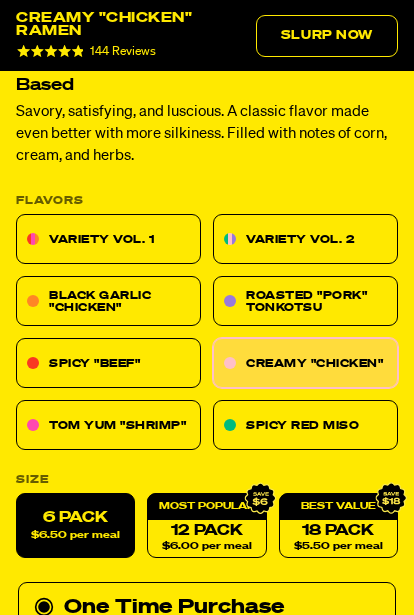 click on "Tom Yum "Shrimp"" at bounding box center [108, 425] 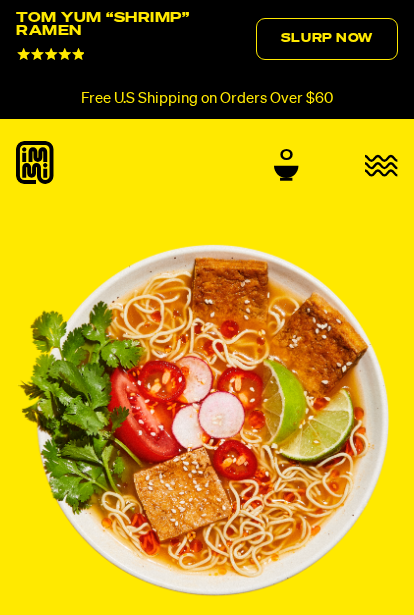 scroll, scrollTop: 0, scrollLeft: 0, axis: both 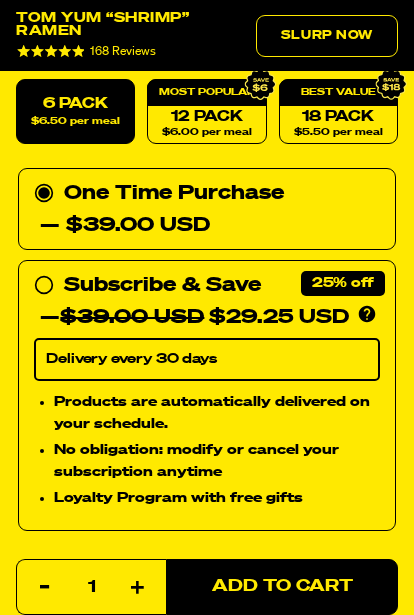 click on "Subscribe & Save  25%    —  $39.00 USD $29.25 USD   You'll receive your selected flavor and pack size every month at a discounted price.  Create an account to manage your subscription including: skipping, changing delivery frequency, or canceling." at bounding box center (207, 301) 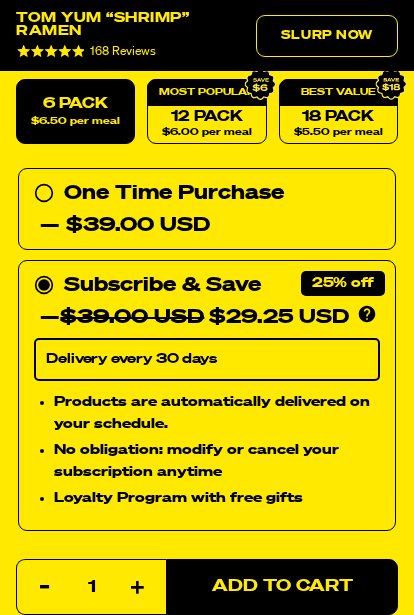 click on "Delivery every 30 days" at bounding box center (207, 359) 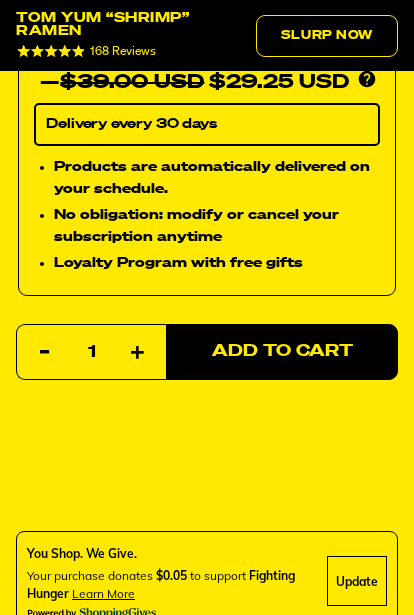 scroll, scrollTop: 1440, scrollLeft: 0, axis: vertical 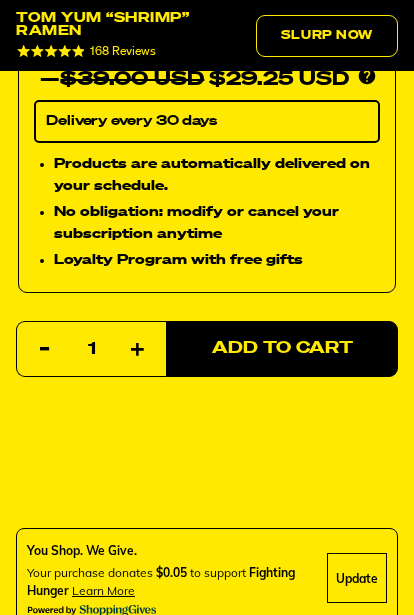 click on "Add to Cart" at bounding box center (282, 348) 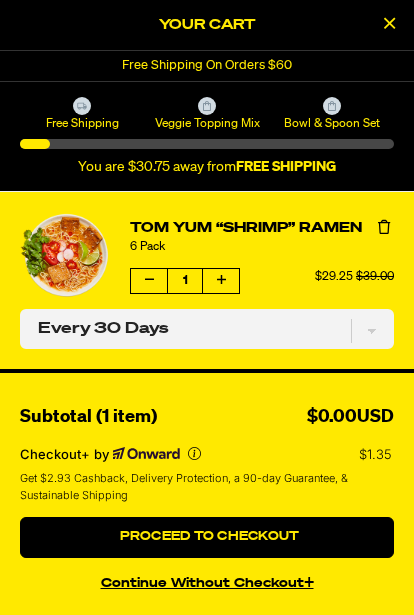 scroll, scrollTop: 0, scrollLeft: 0, axis: both 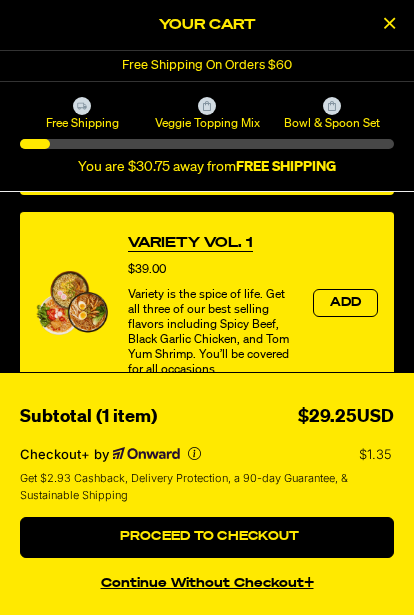 click on "Variety is the spice of life. Get all three of our best selling flavors including Spicy Beef, Black Garlic Chicken, and Tom Yum Shrimp. You’ll be covered for all occasions." at bounding box center (210, 333) 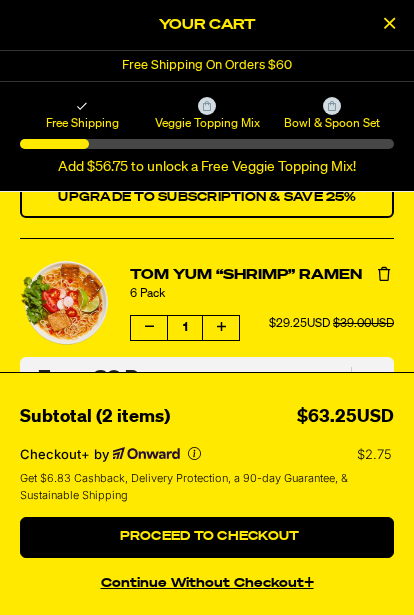 scroll, scrollTop: 153, scrollLeft: 0, axis: vertical 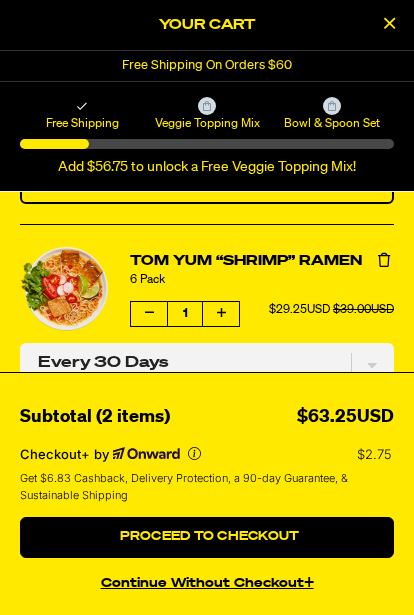 click on "Proceed to Checkout" at bounding box center (207, 537) 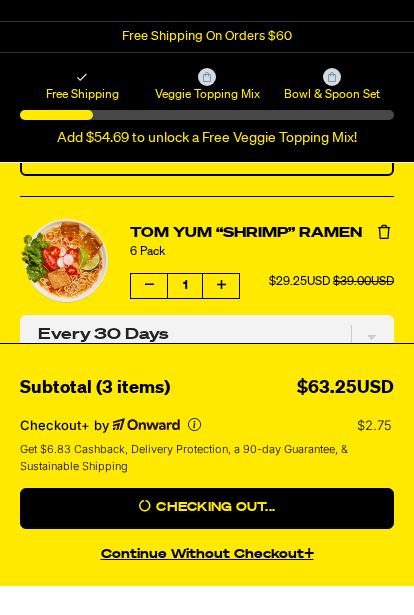 scroll, scrollTop: 1469, scrollLeft: 0, axis: vertical 